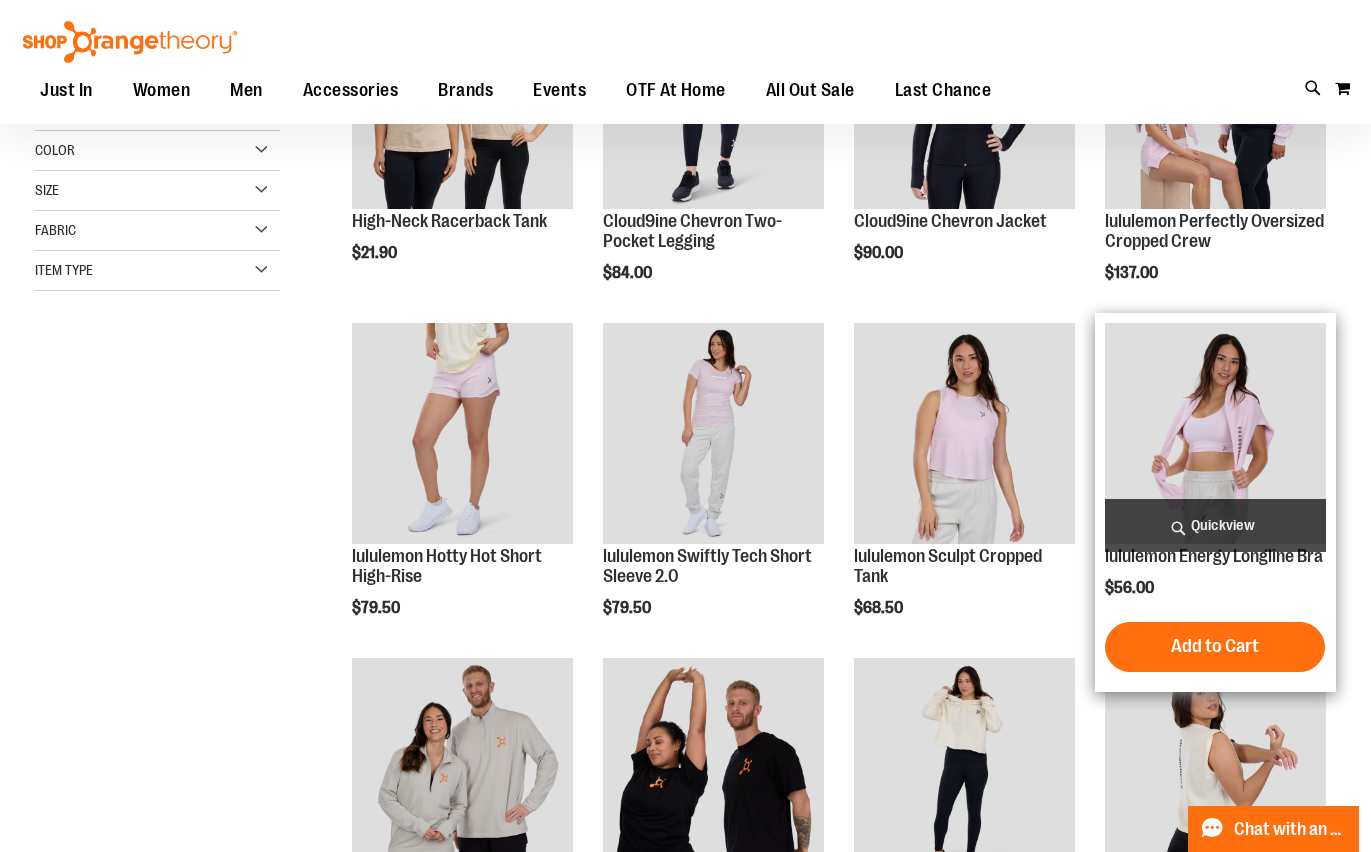 scroll, scrollTop: 248, scrollLeft: 0, axis: vertical 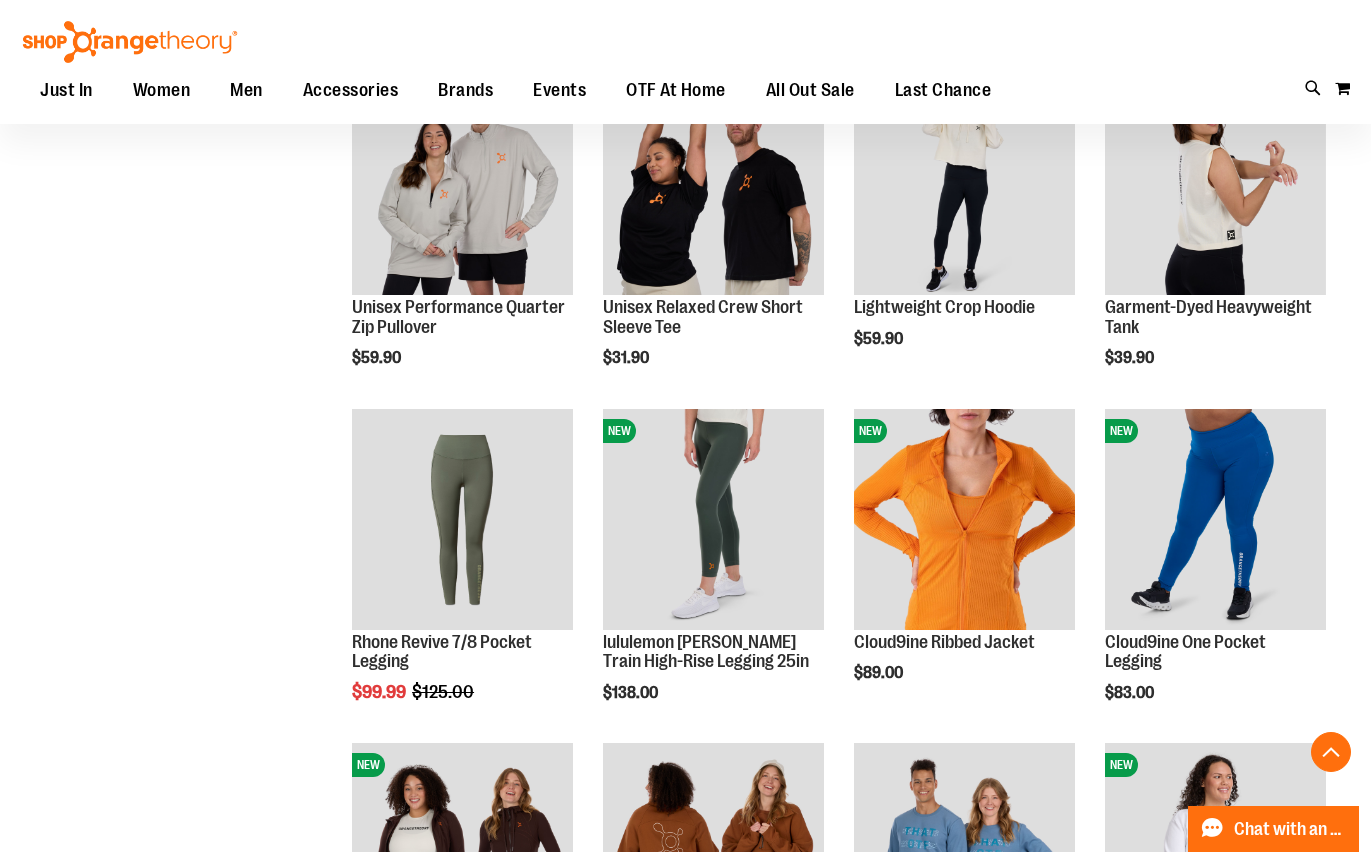type on "**********" 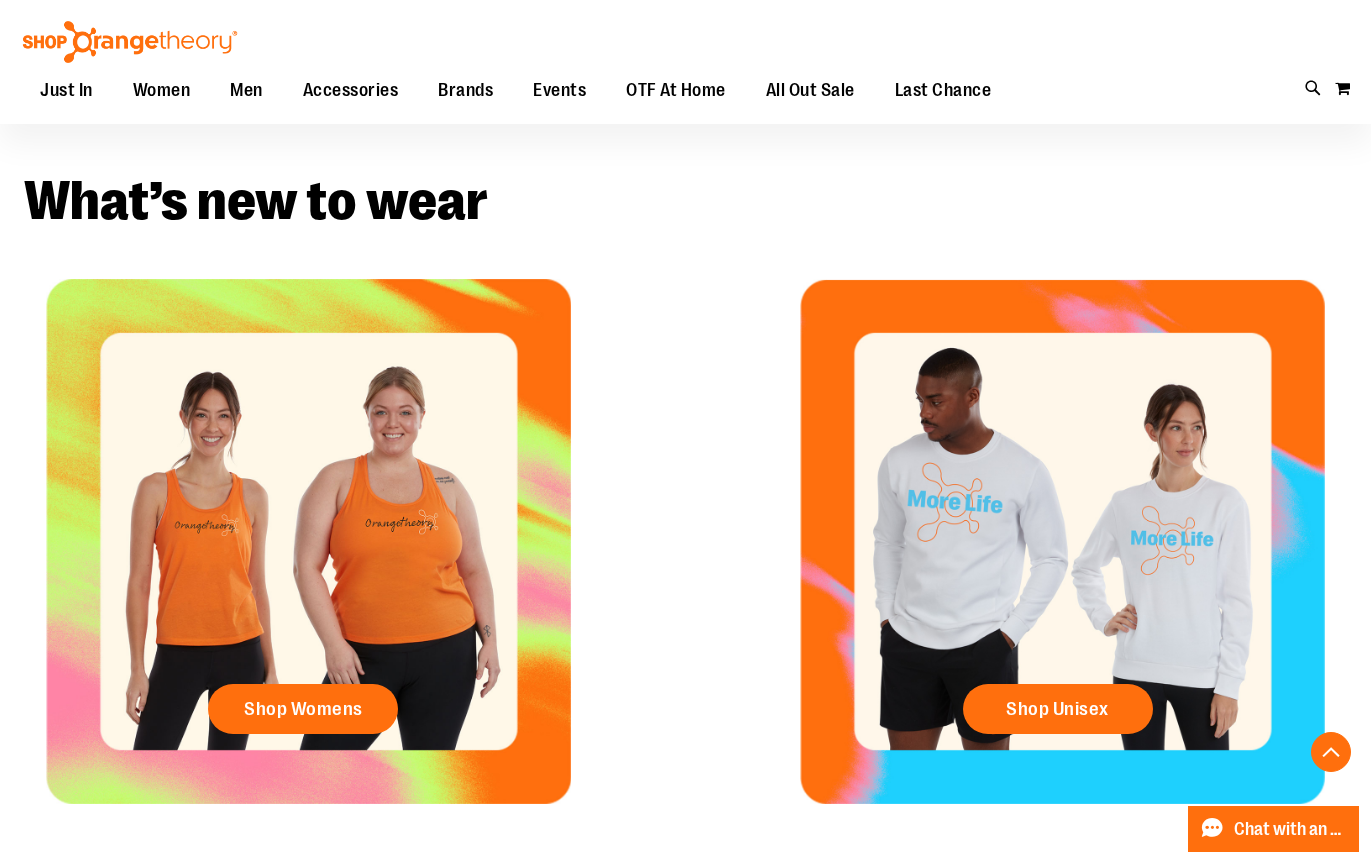 scroll, scrollTop: 700, scrollLeft: 0, axis: vertical 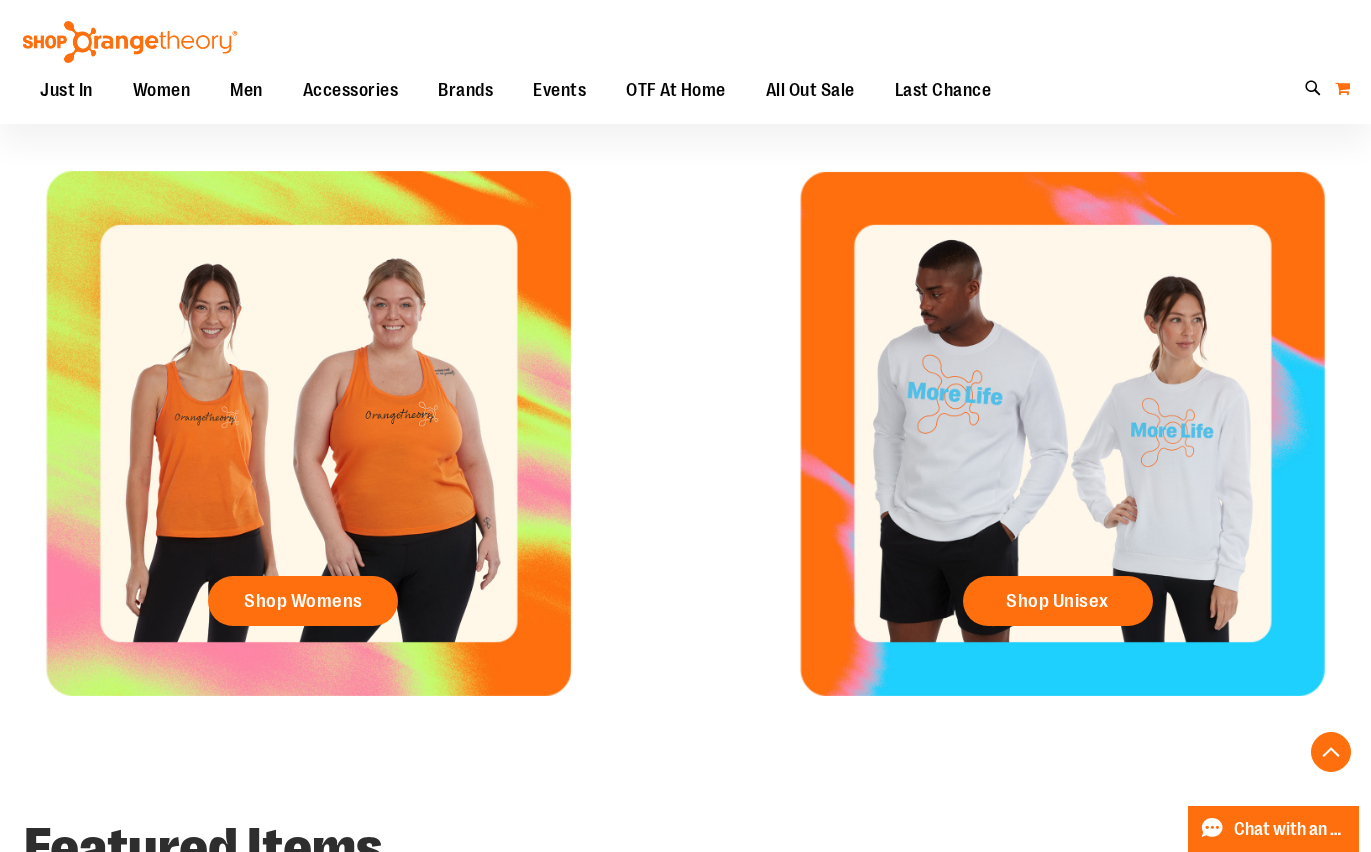 type on "**********" 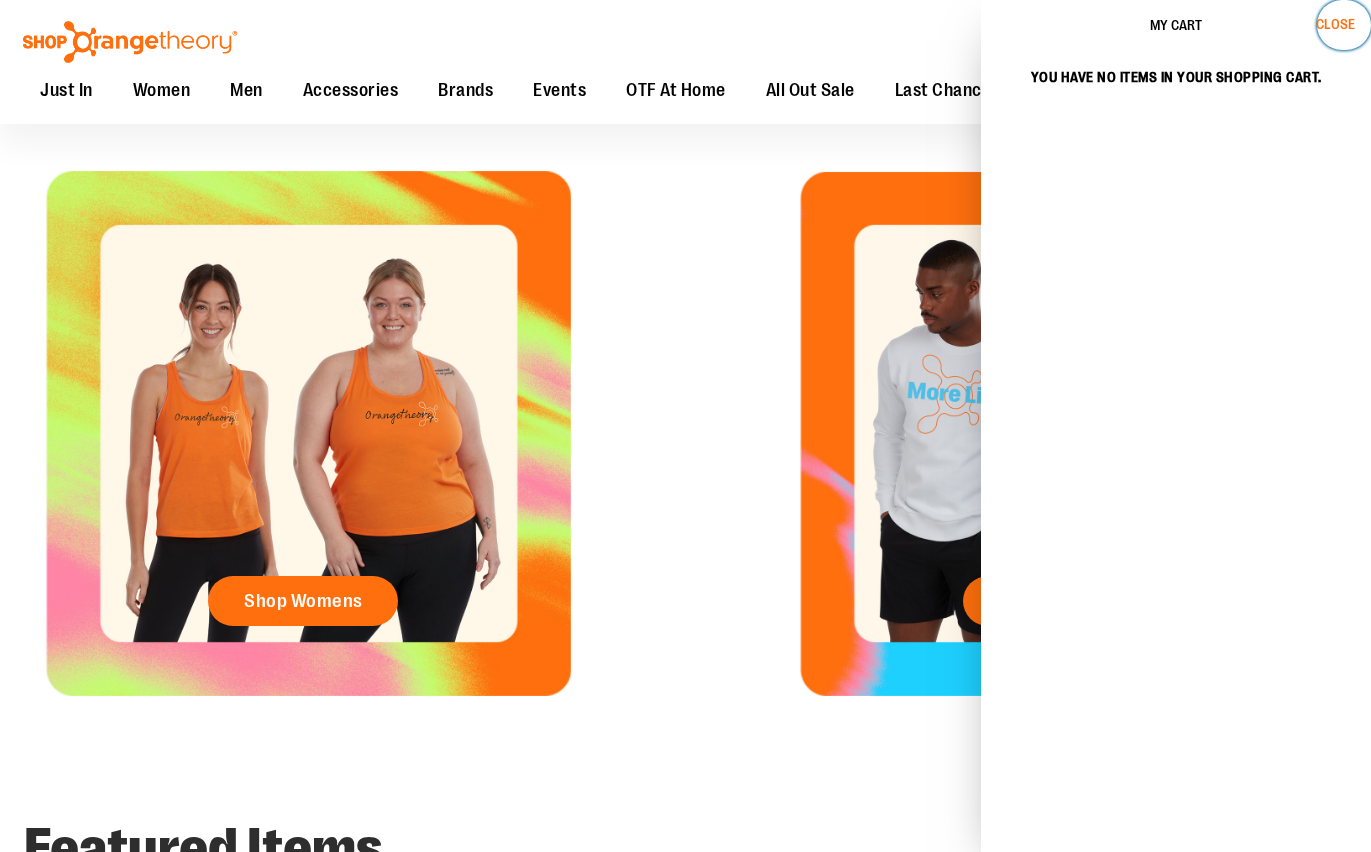 drag, startPoint x: 1345, startPoint y: 24, endPoint x: 1077, endPoint y: 58, distance: 270.1481 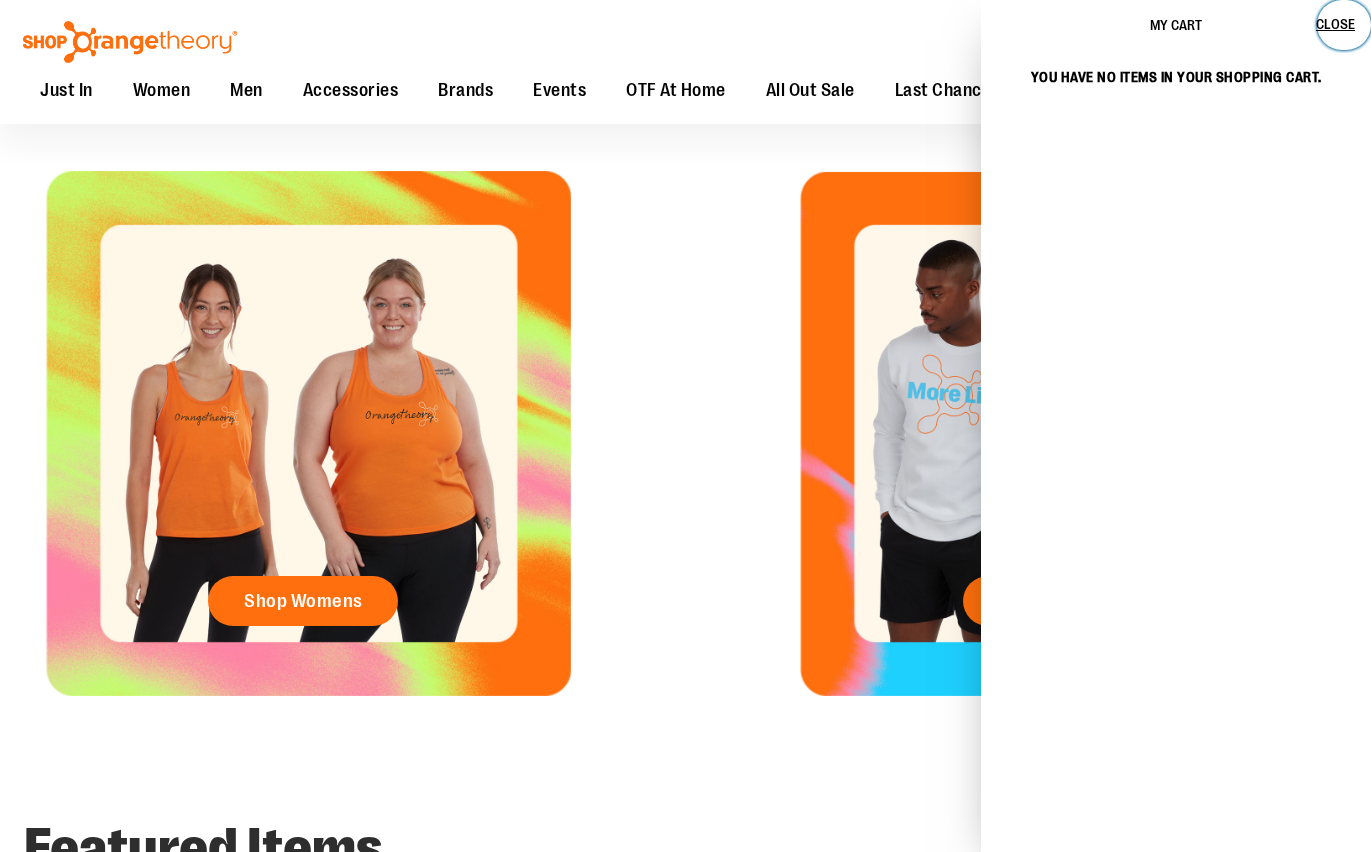 click on "Close" at bounding box center [1335, 24] 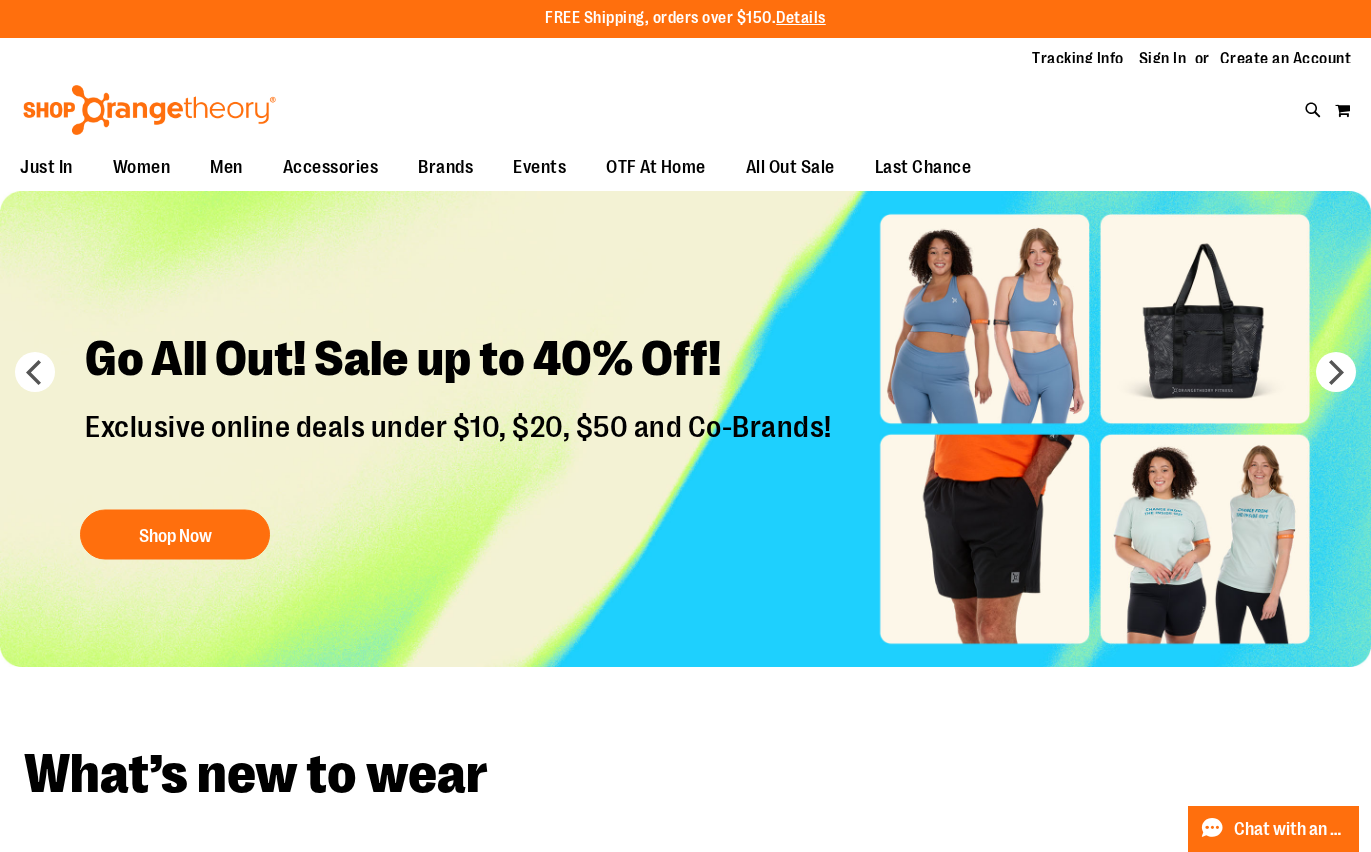 scroll, scrollTop: 0, scrollLeft: 0, axis: both 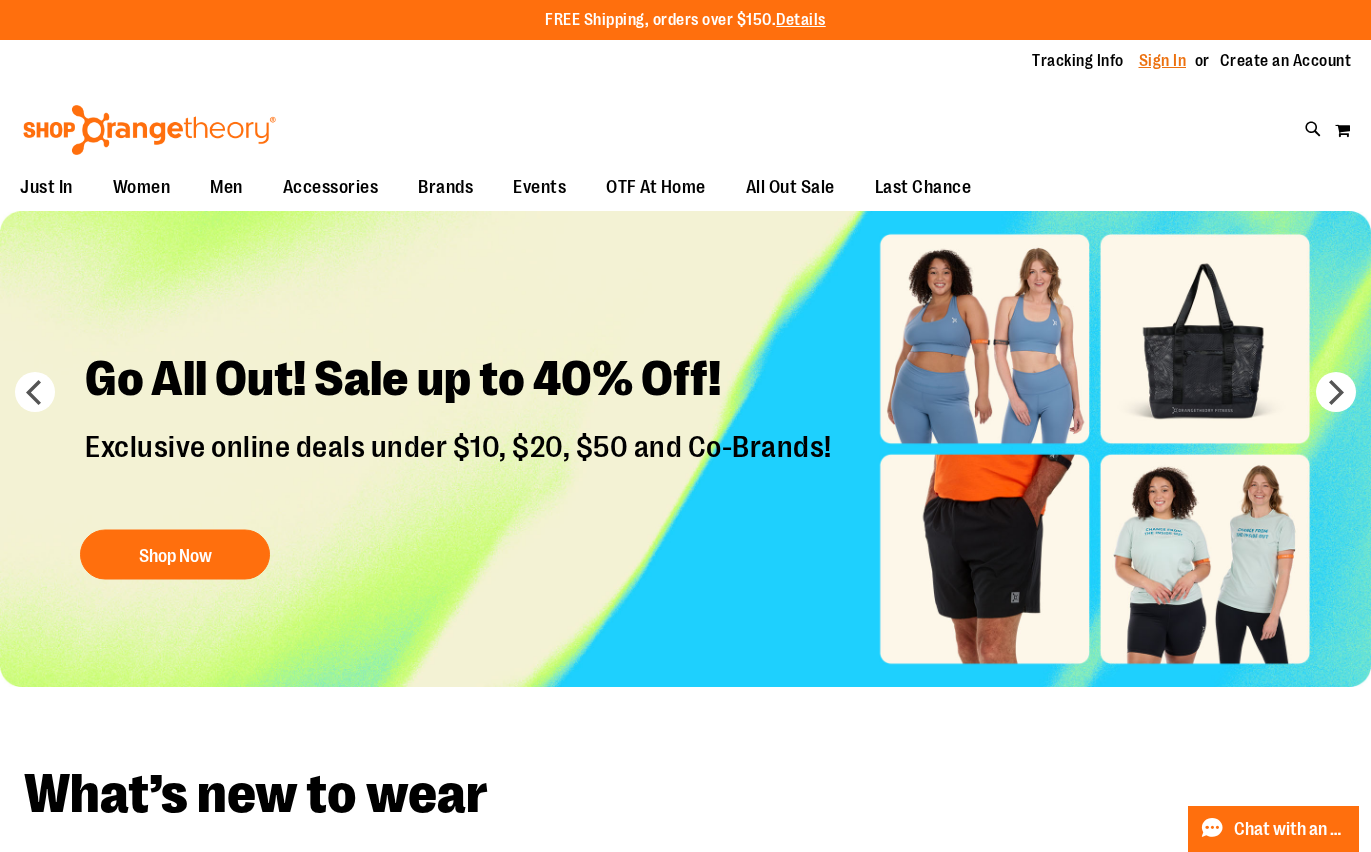 type on "**********" 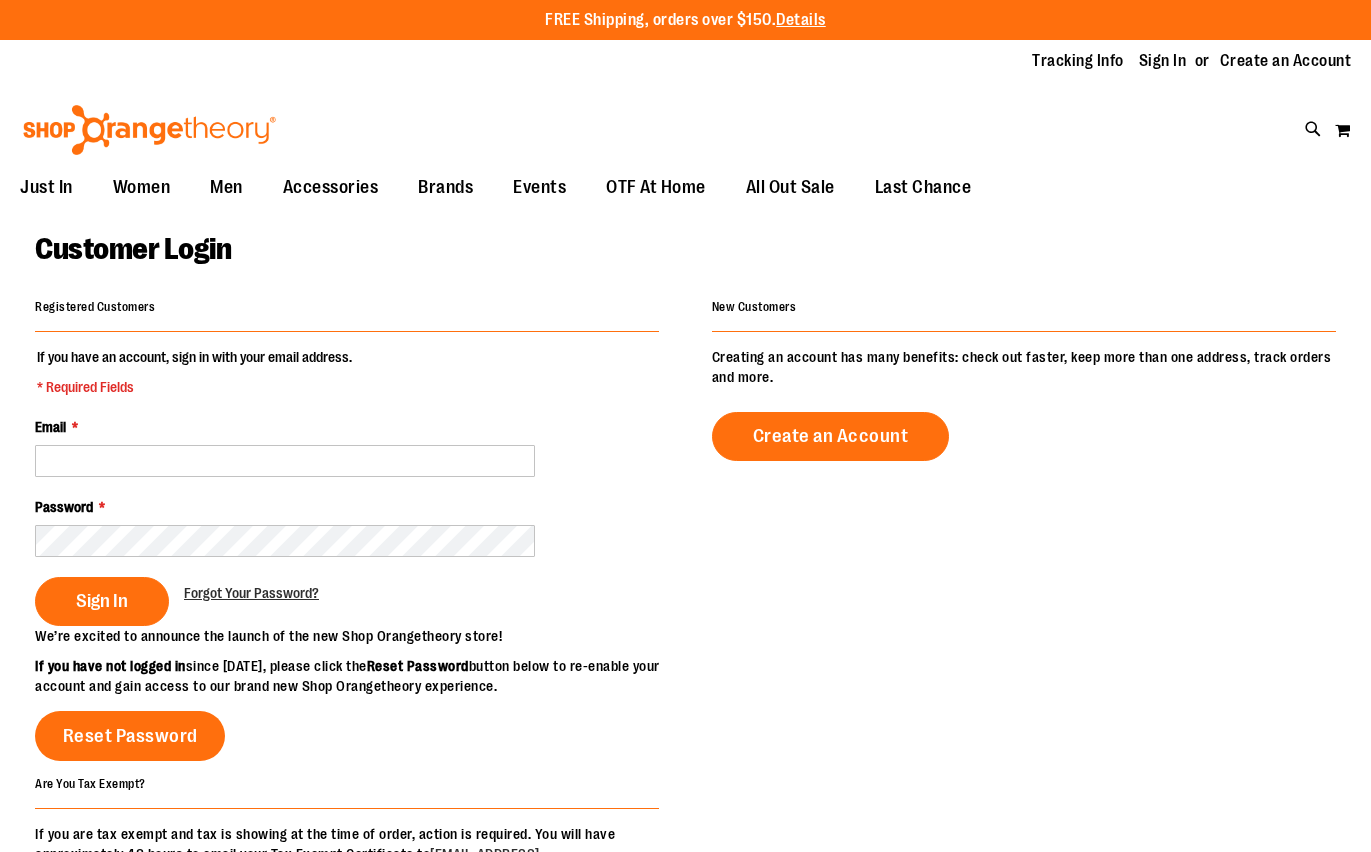 scroll, scrollTop: 0, scrollLeft: 0, axis: both 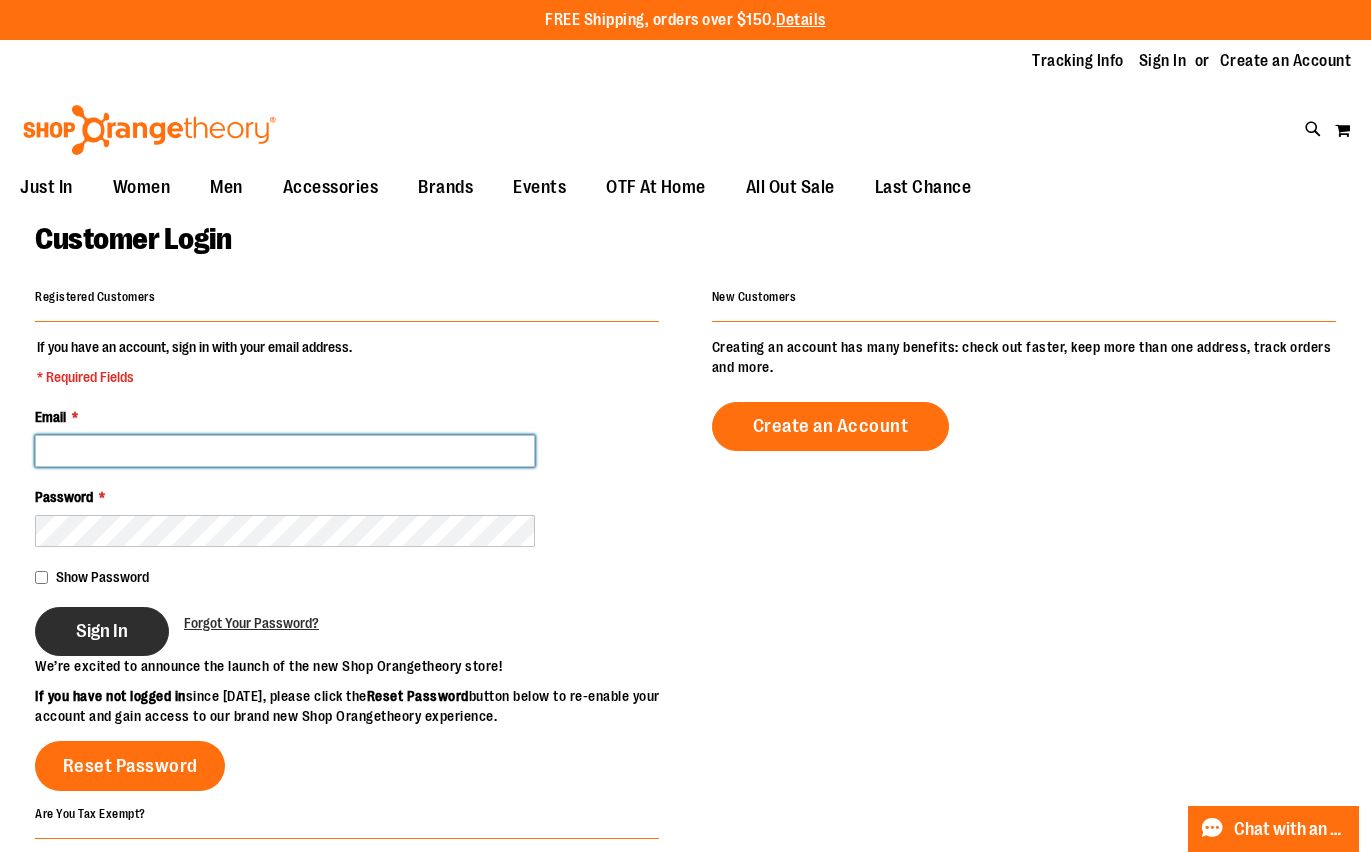 type on "**********" 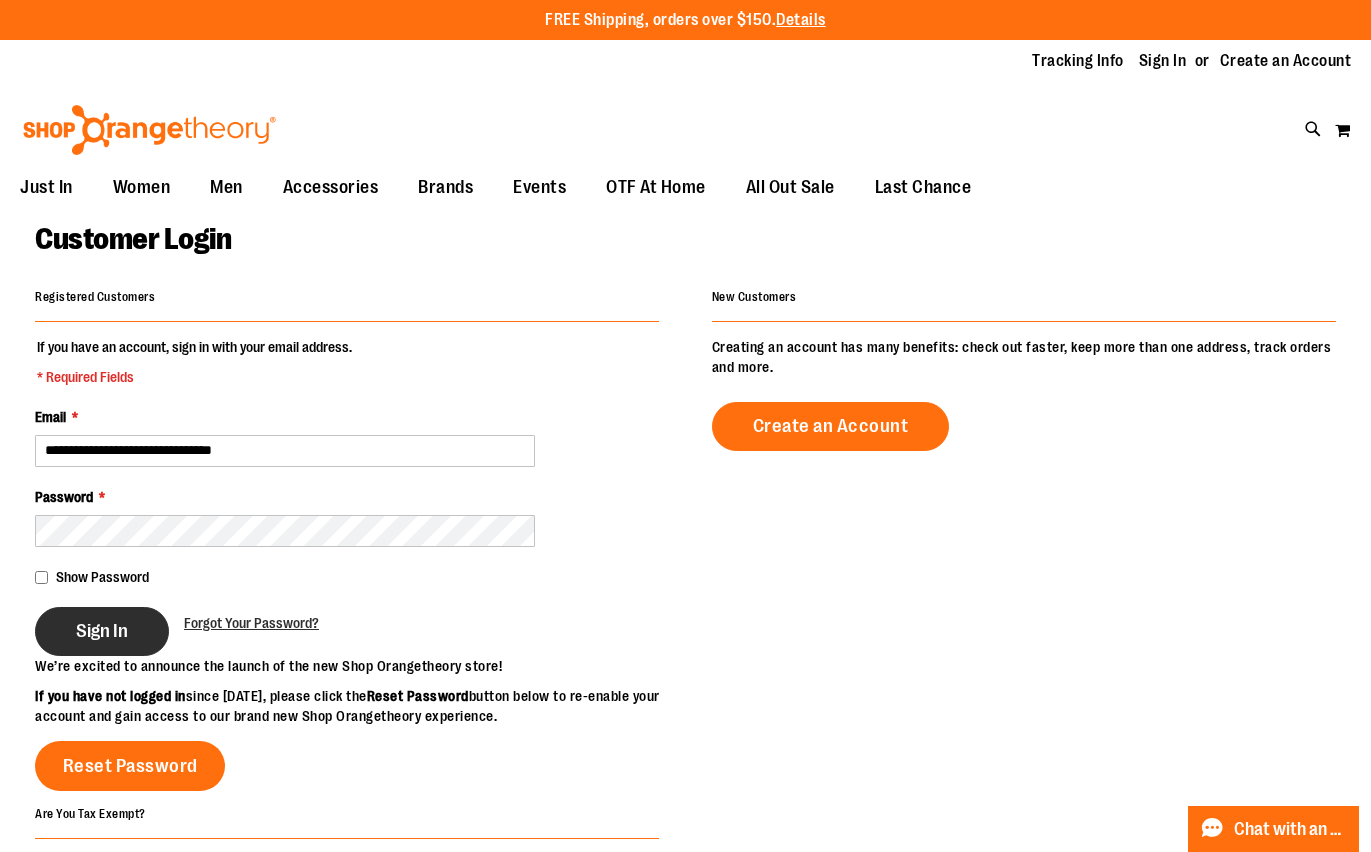 type on "**********" 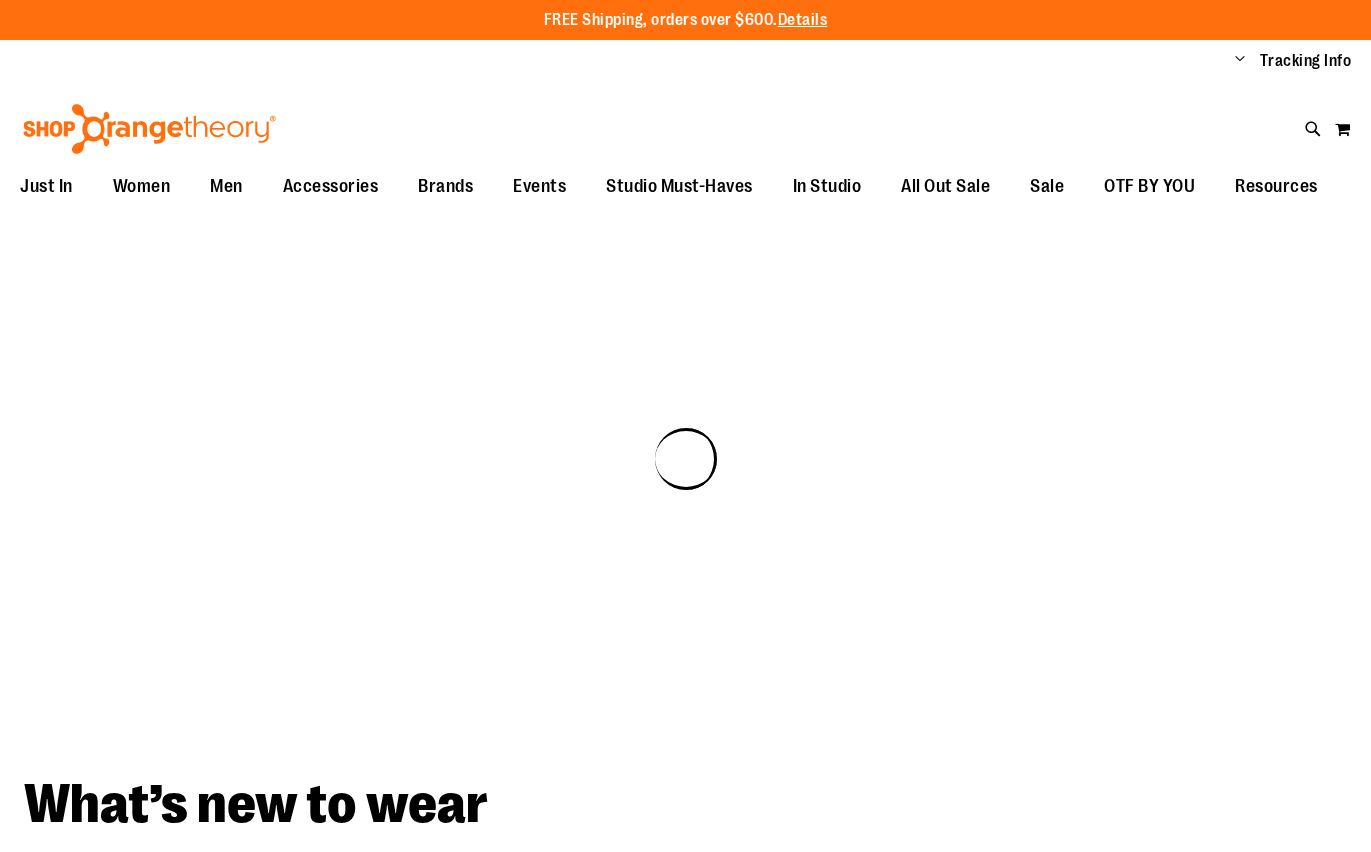 scroll, scrollTop: 0, scrollLeft: 0, axis: both 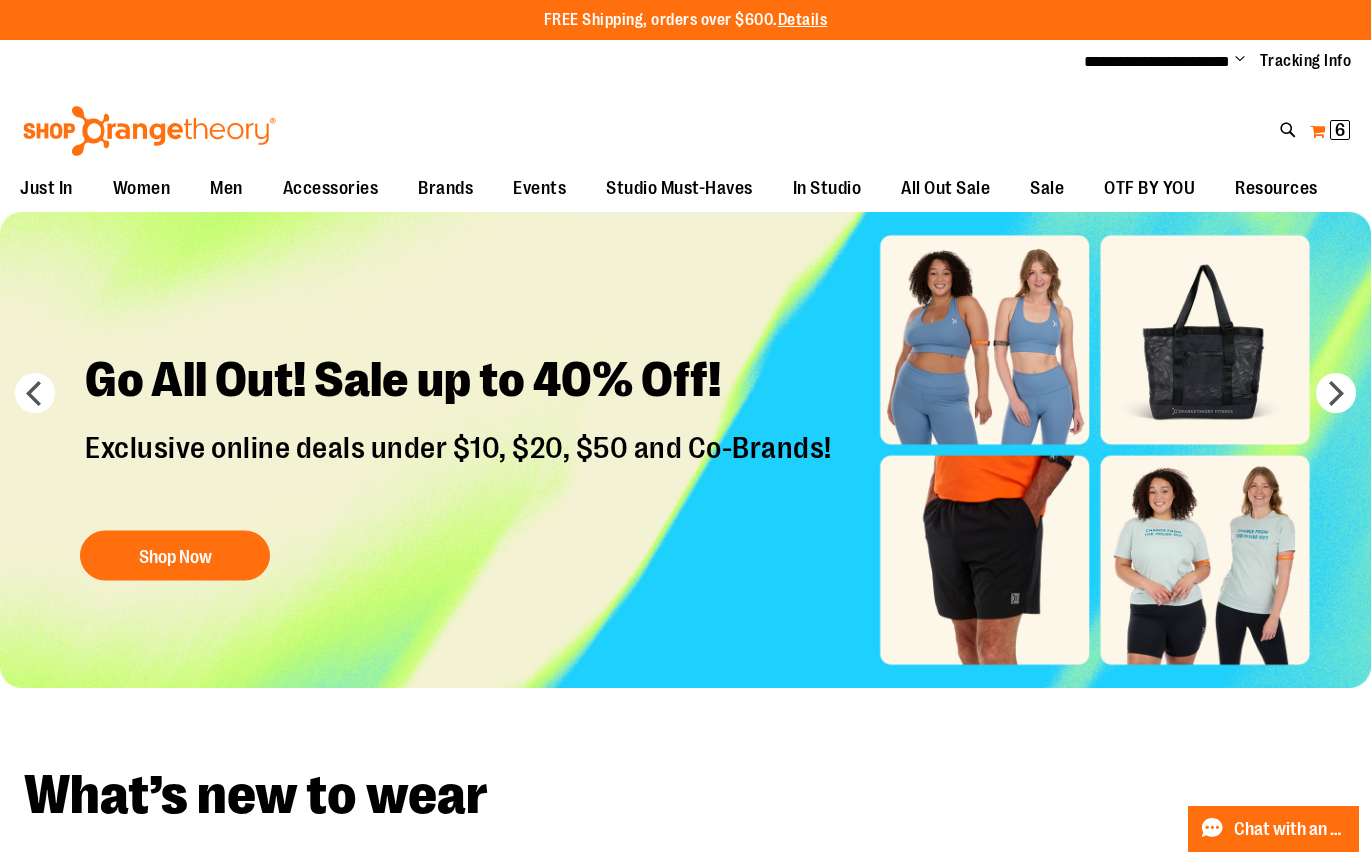 type on "**********" 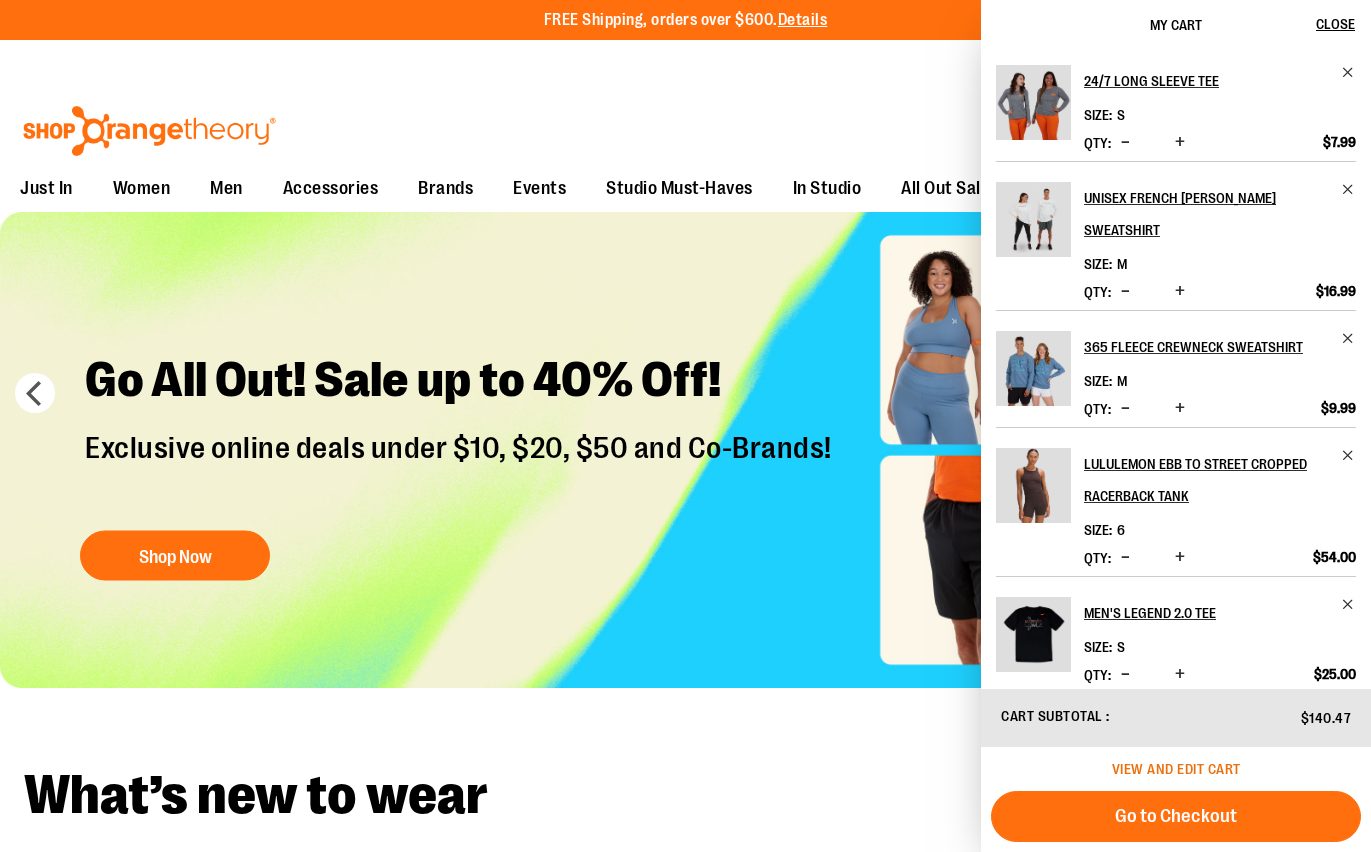 click on "View and edit cart" at bounding box center (1176, 769) 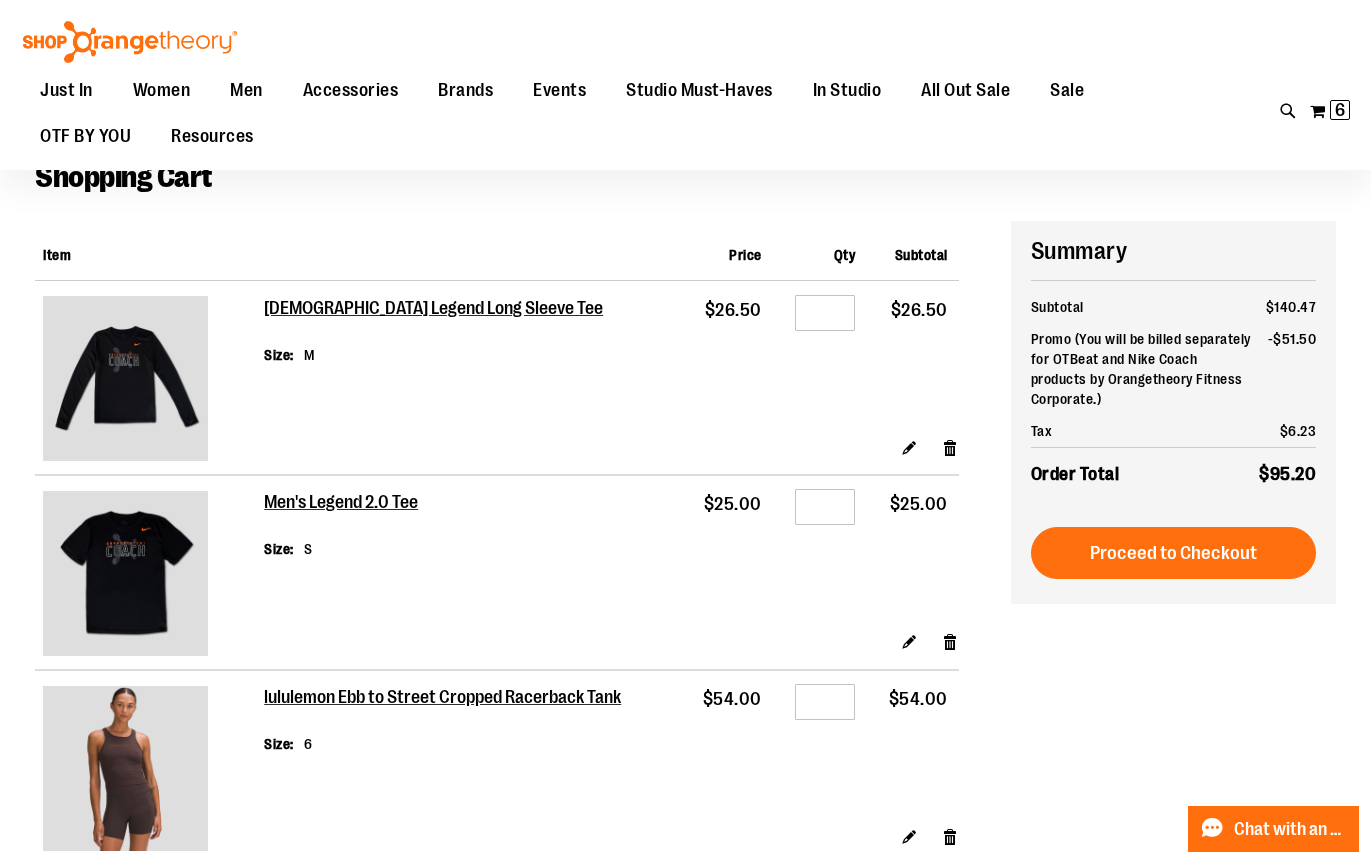 scroll, scrollTop: 0, scrollLeft: 0, axis: both 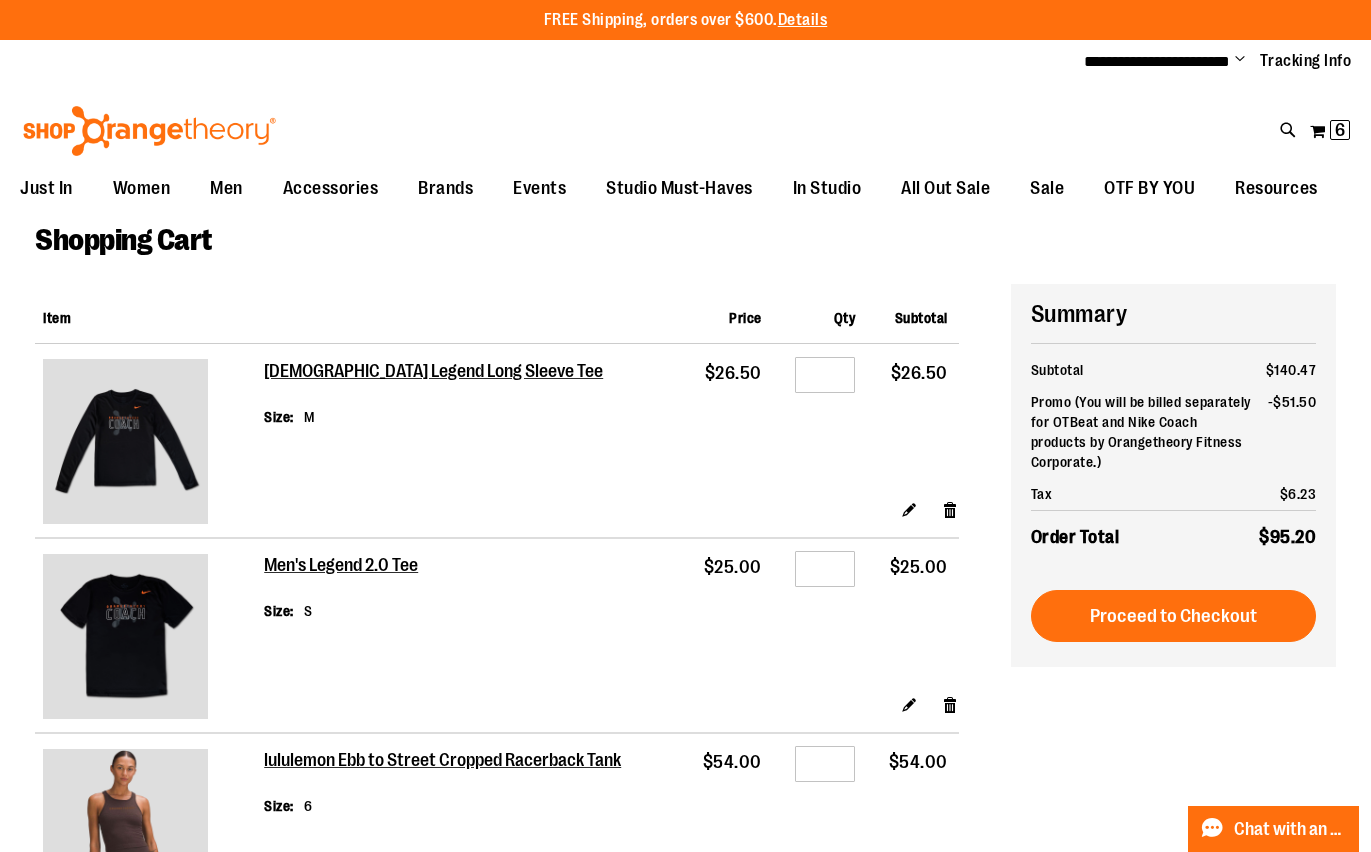 type on "**********" 